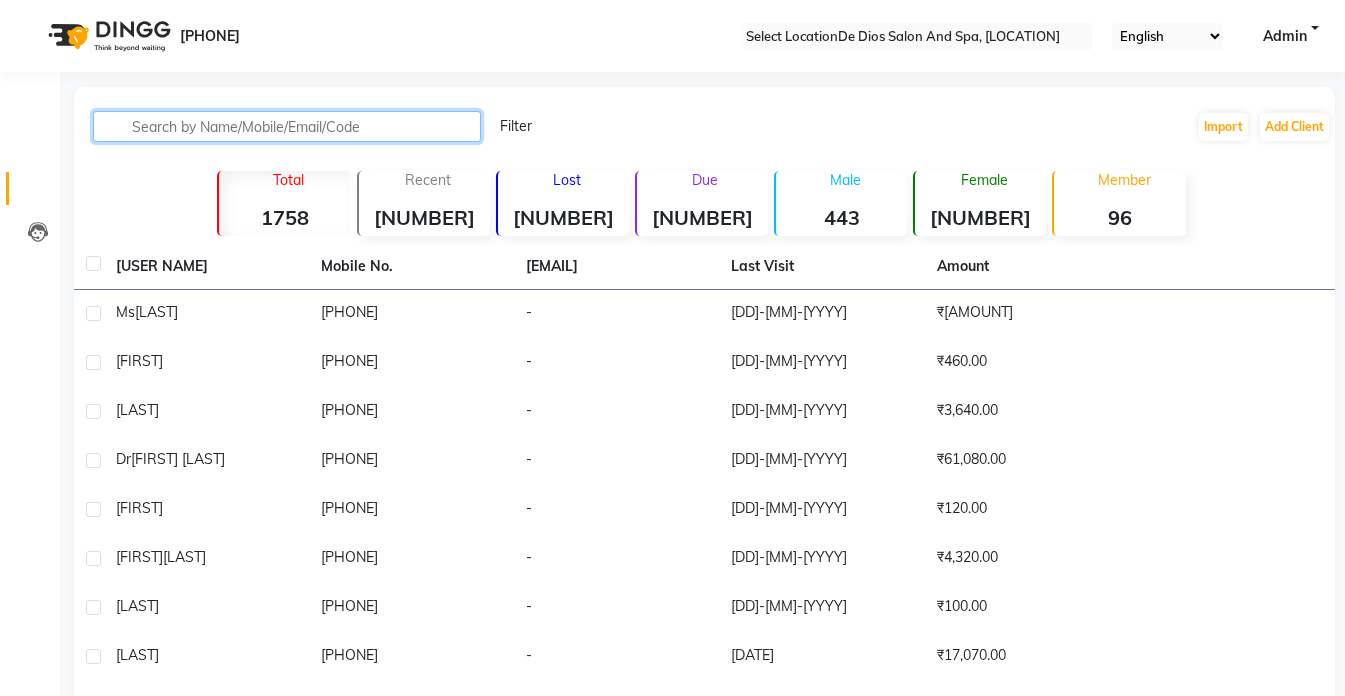click at bounding box center [287, 126] 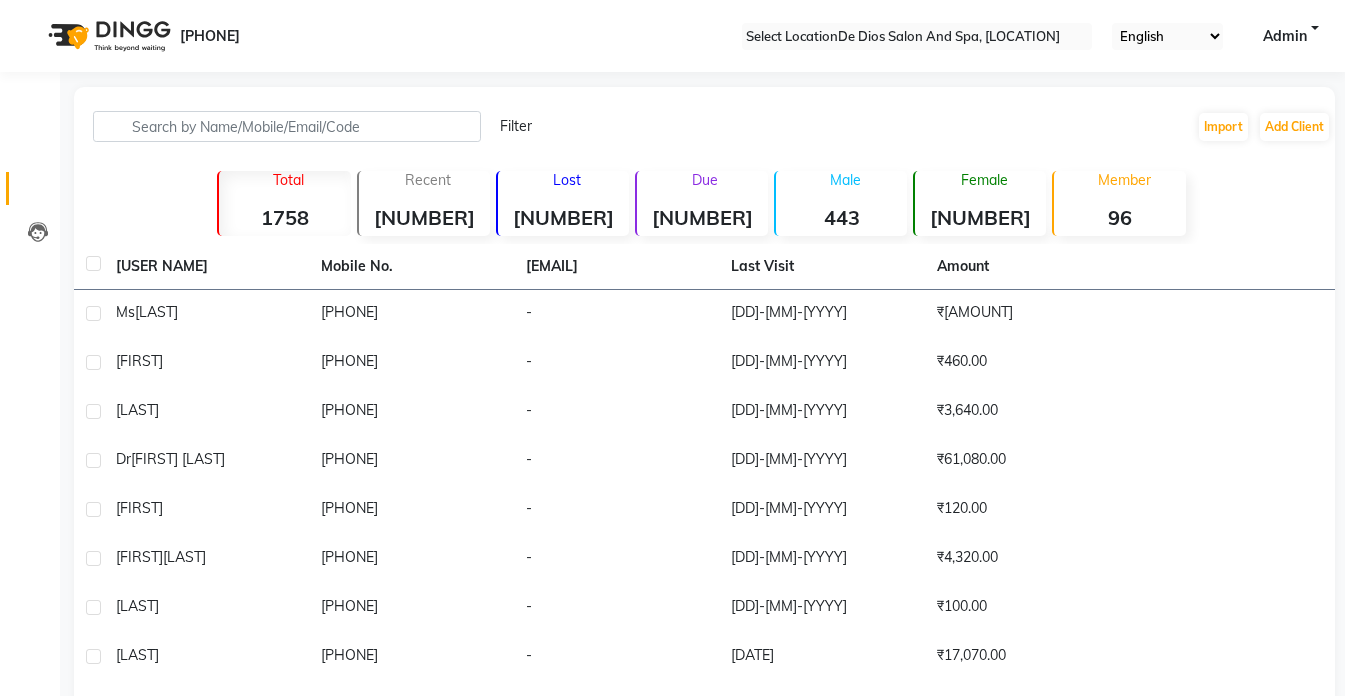 click on "96" at bounding box center (284, 217) 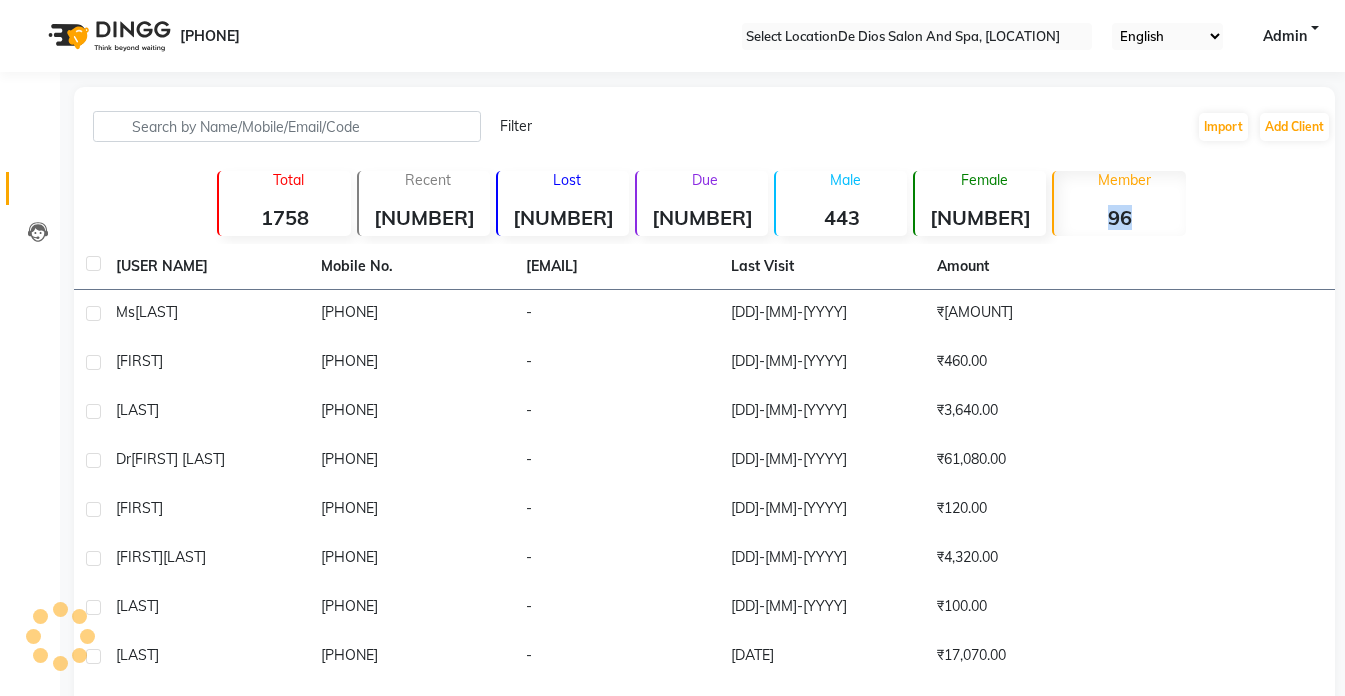 click on "96" at bounding box center (1119, 217) 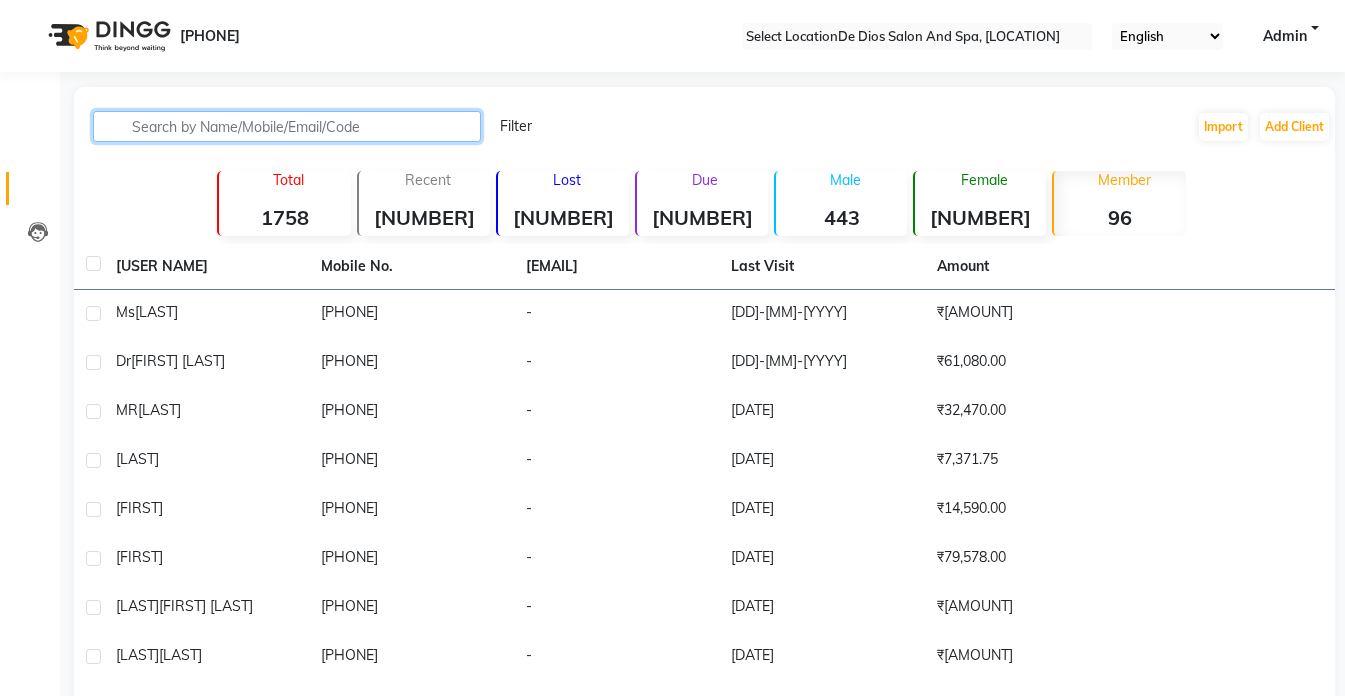 click at bounding box center (287, 126) 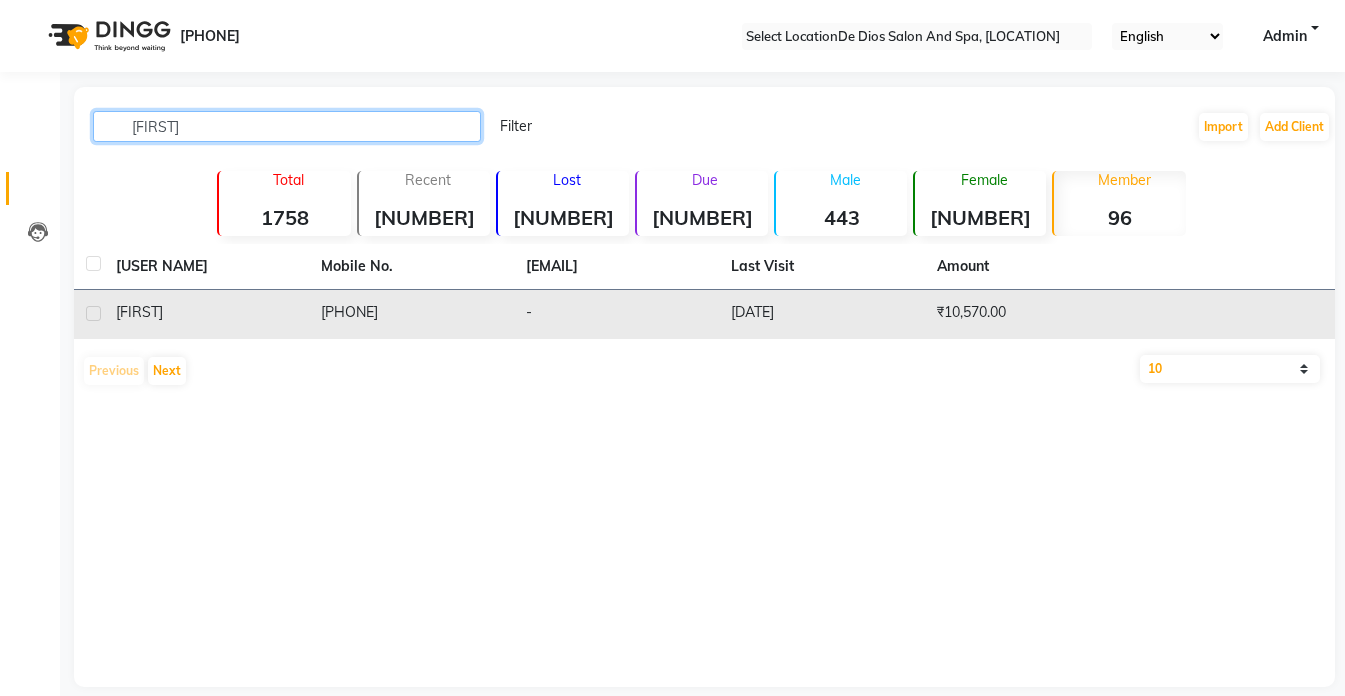 type on "[FIRST]" 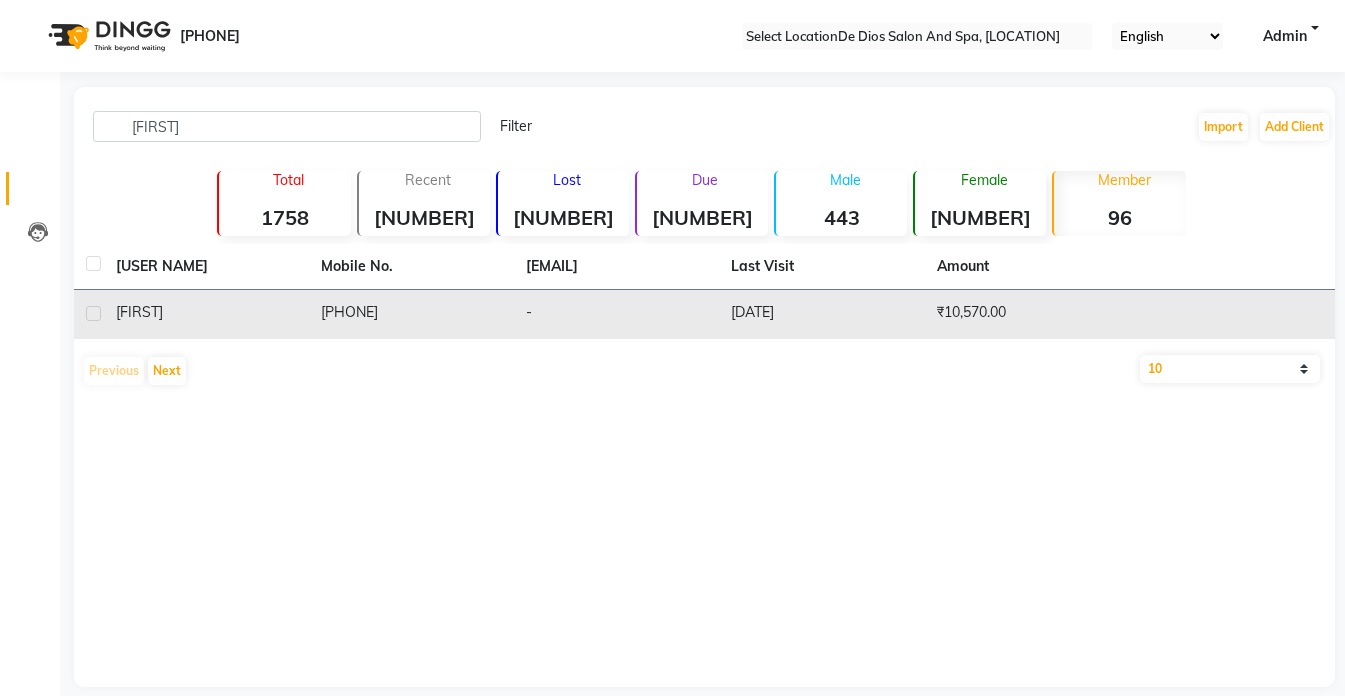 click on "₹10,570.00" at bounding box center (1027, 314) 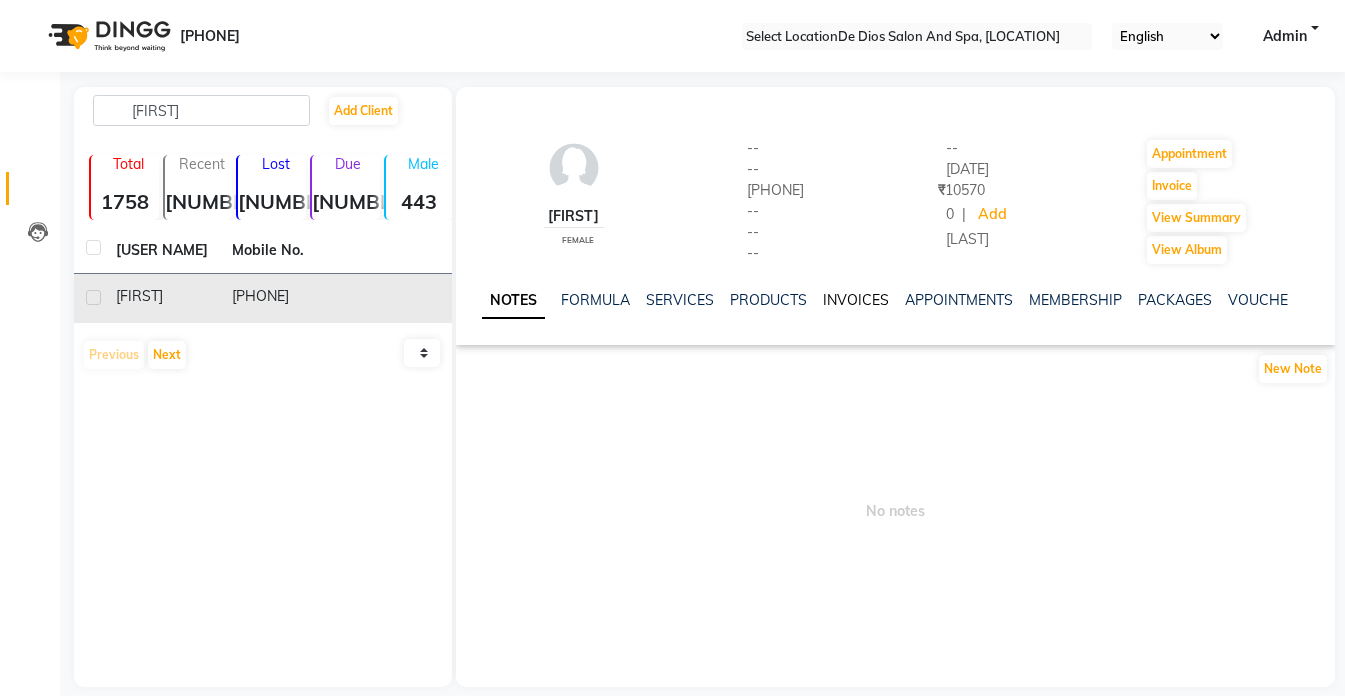 click on "INVOICES" at bounding box center (856, 300) 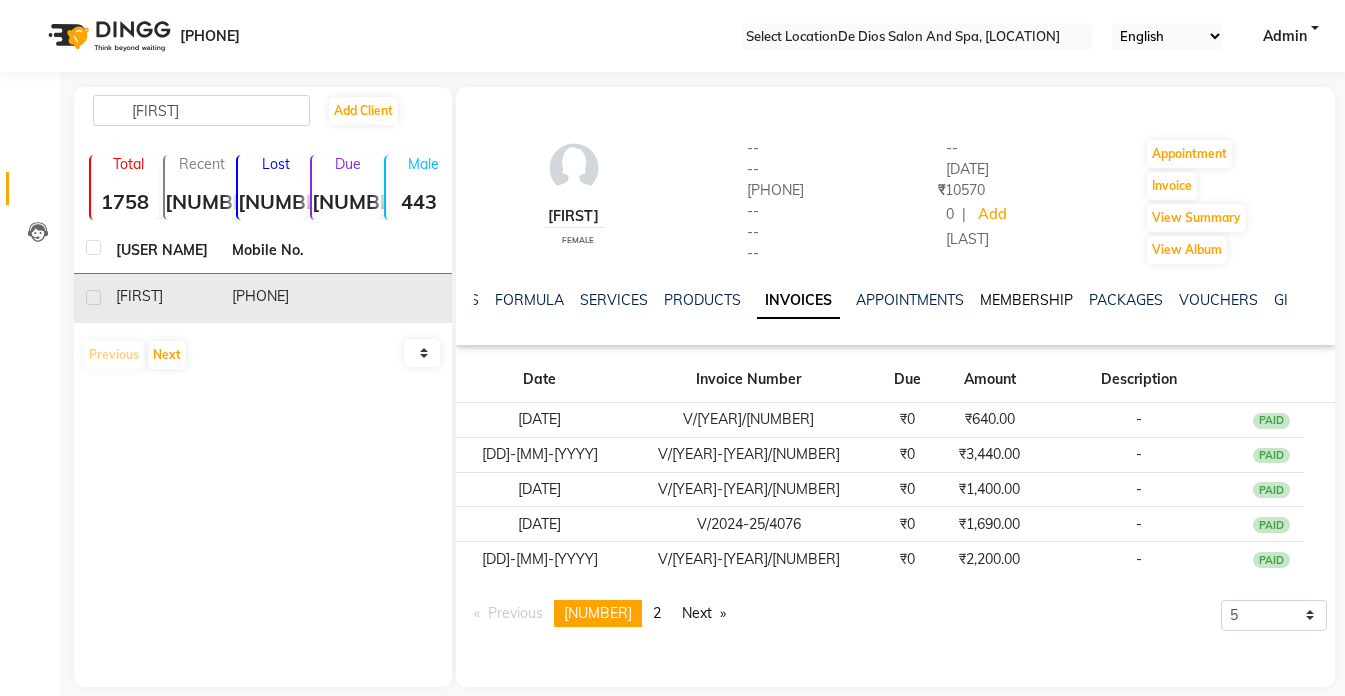 click on "MEMBERSHIP" at bounding box center (1026, 300) 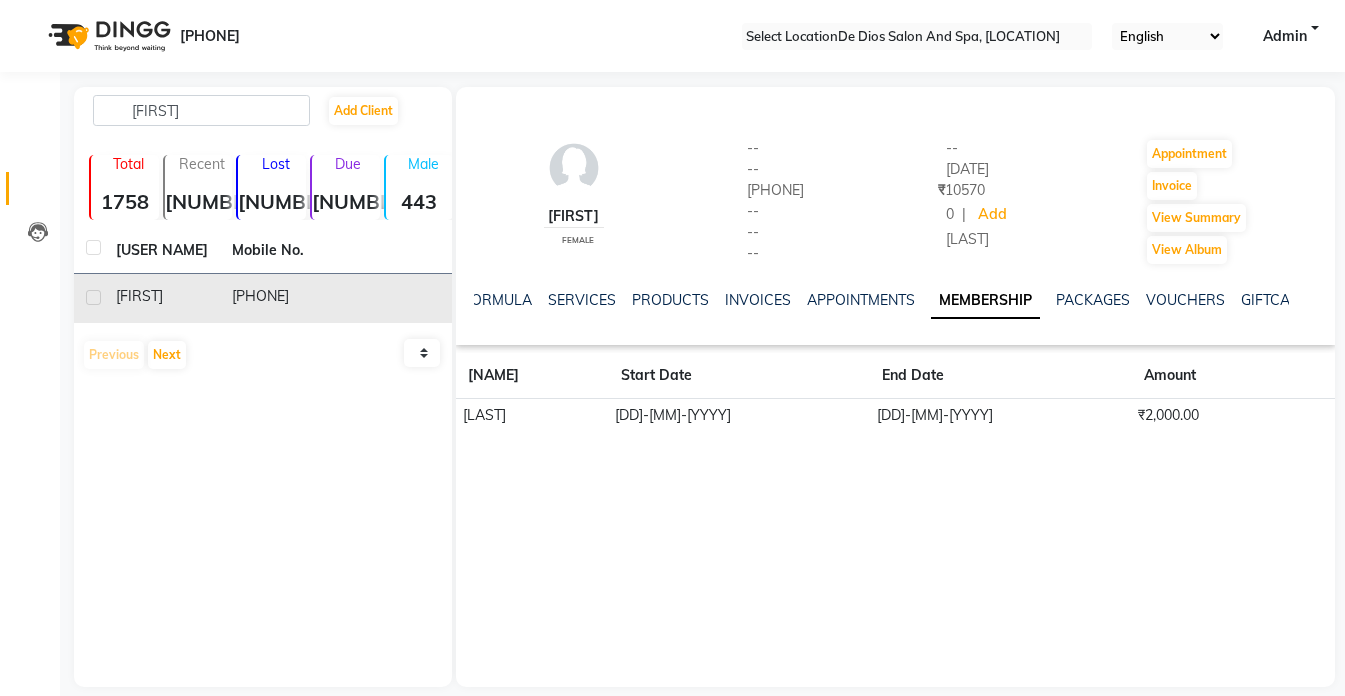 click on "INVOICES" at bounding box center [758, 300] 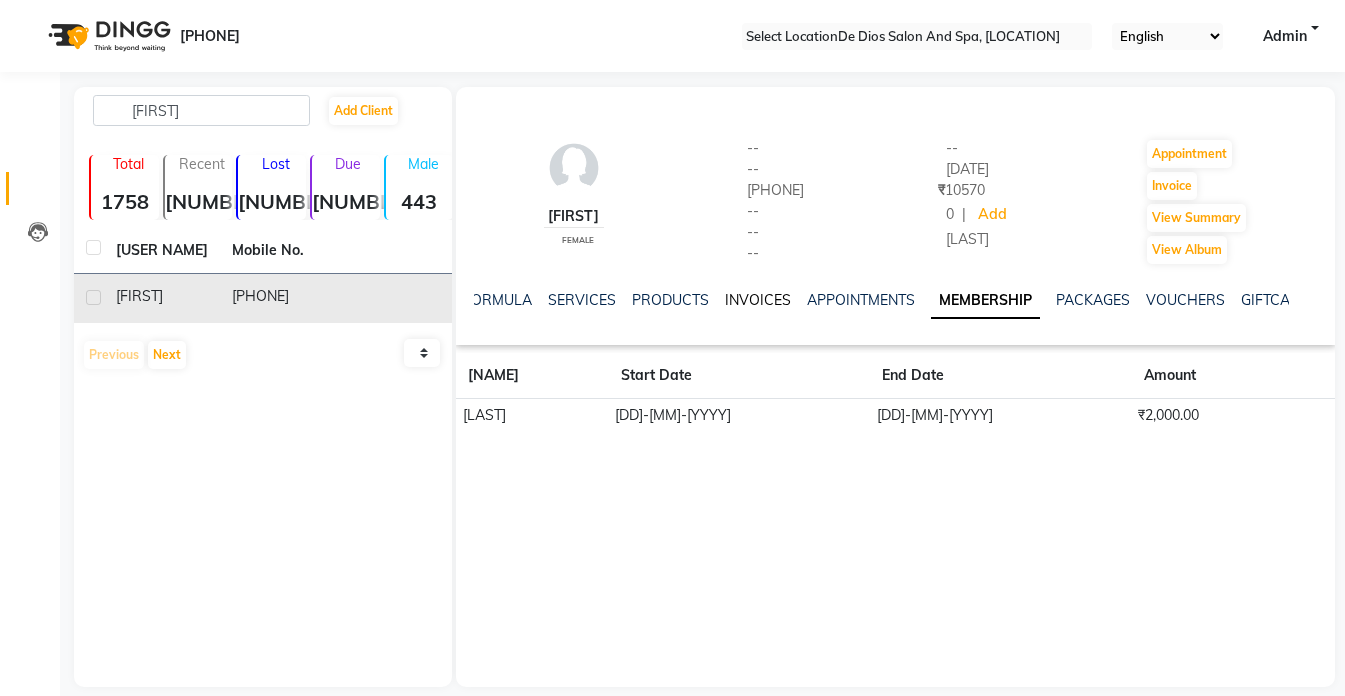 click on "INVOICES" at bounding box center (758, 300) 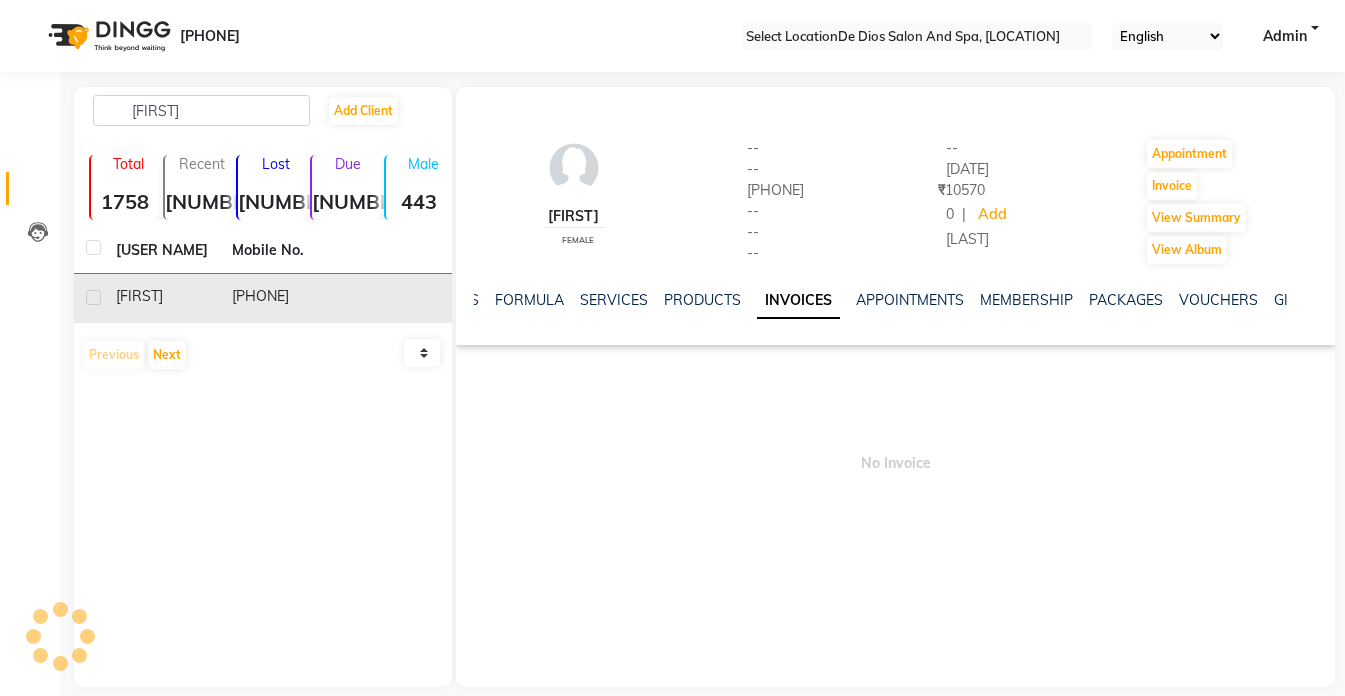 click on "INVOICES" at bounding box center (798, 301) 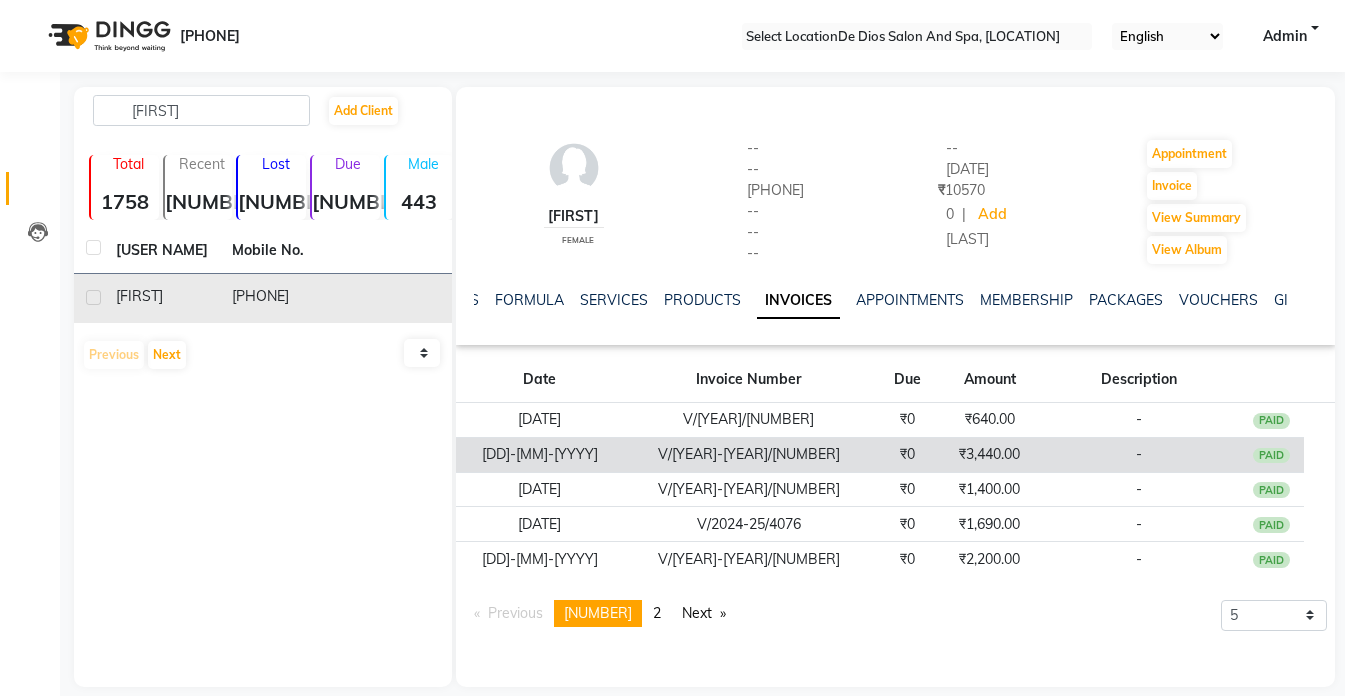 click on "[DD]-[MM]-[YYYY]" at bounding box center (539, 420) 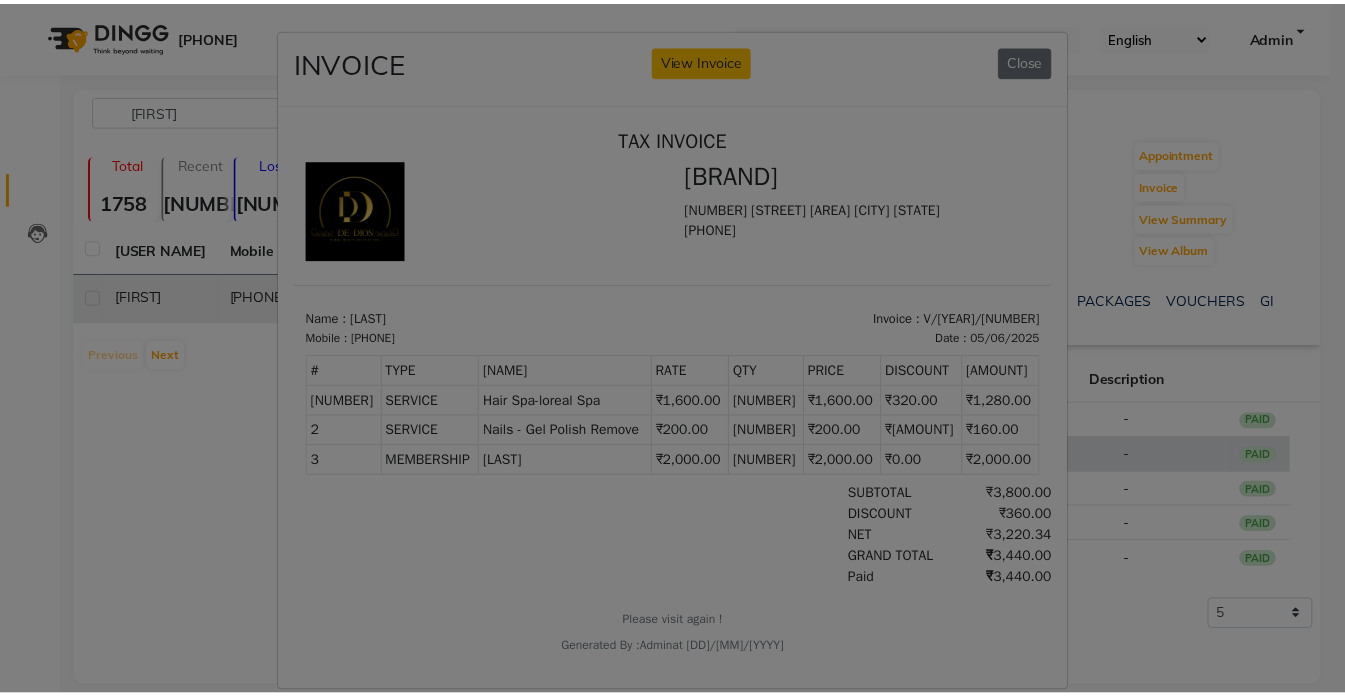 scroll, scrollTop: 0, scrollLeft: 0, axis: both 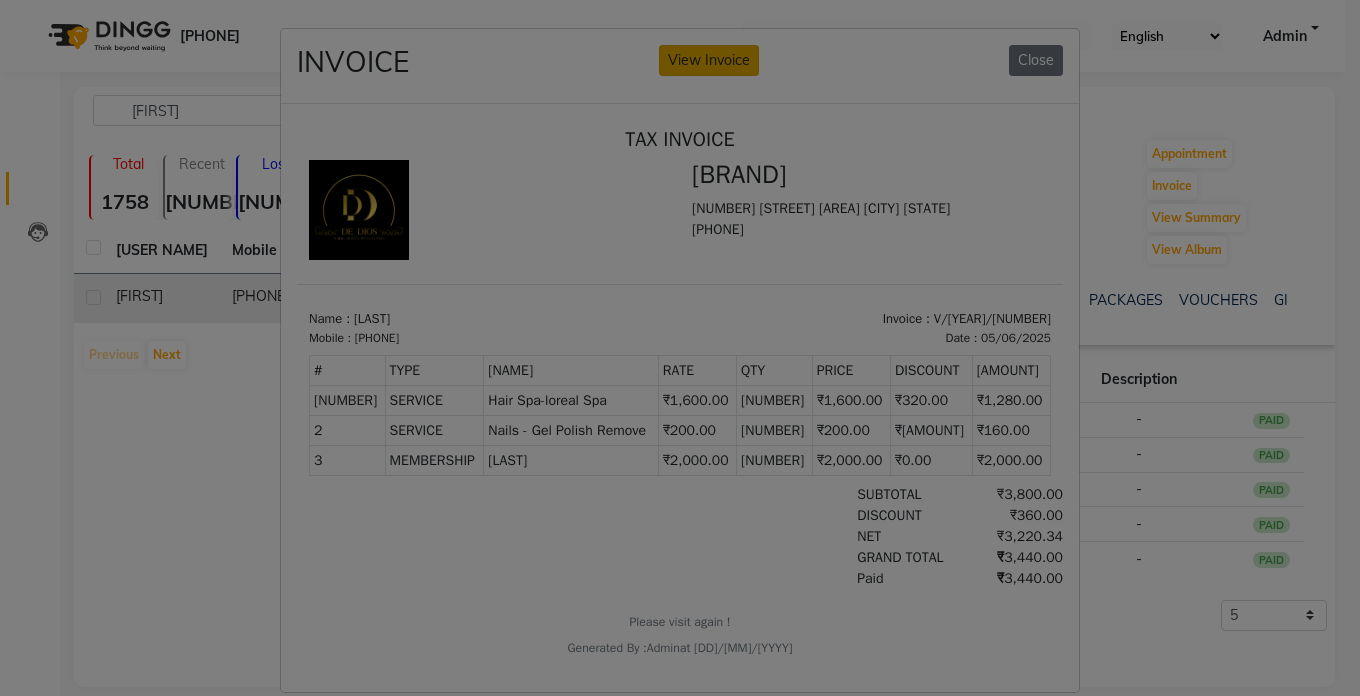 click on "View Invoice" at bounding box center [709, 60] 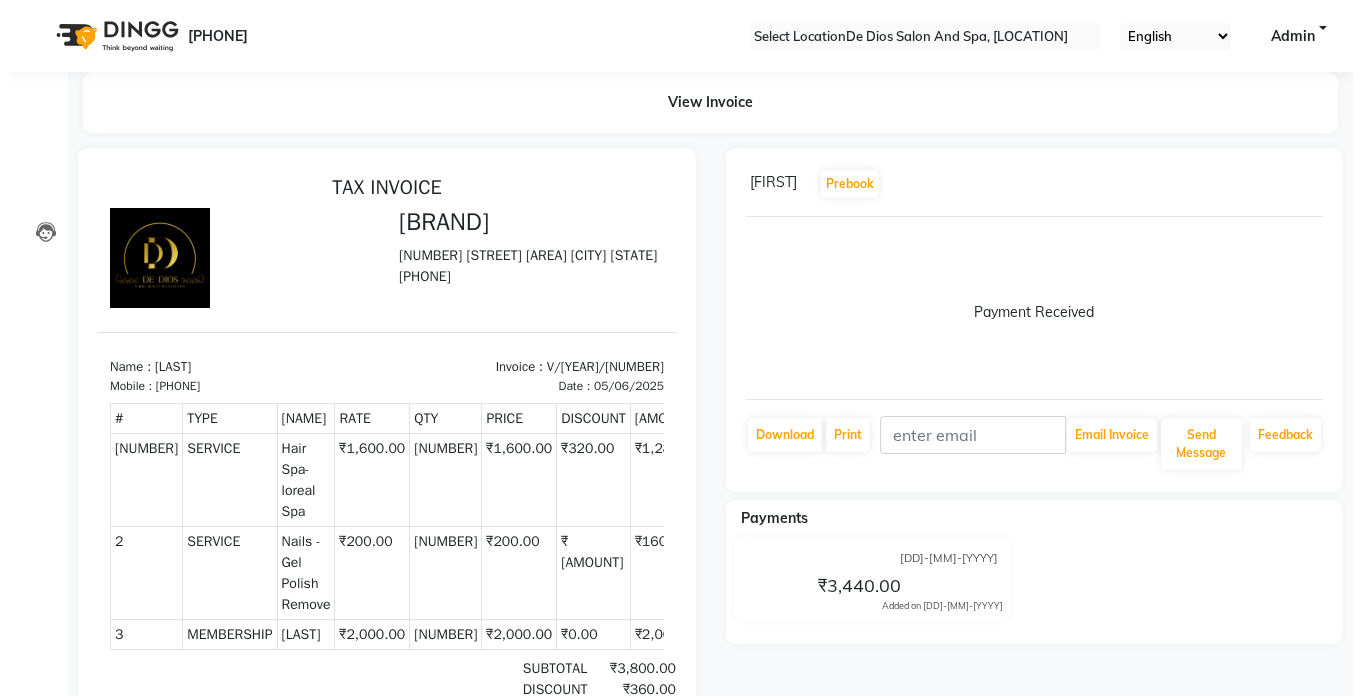 scroll, scrollTop: 16, scrollLeft: 0, axis: vertical 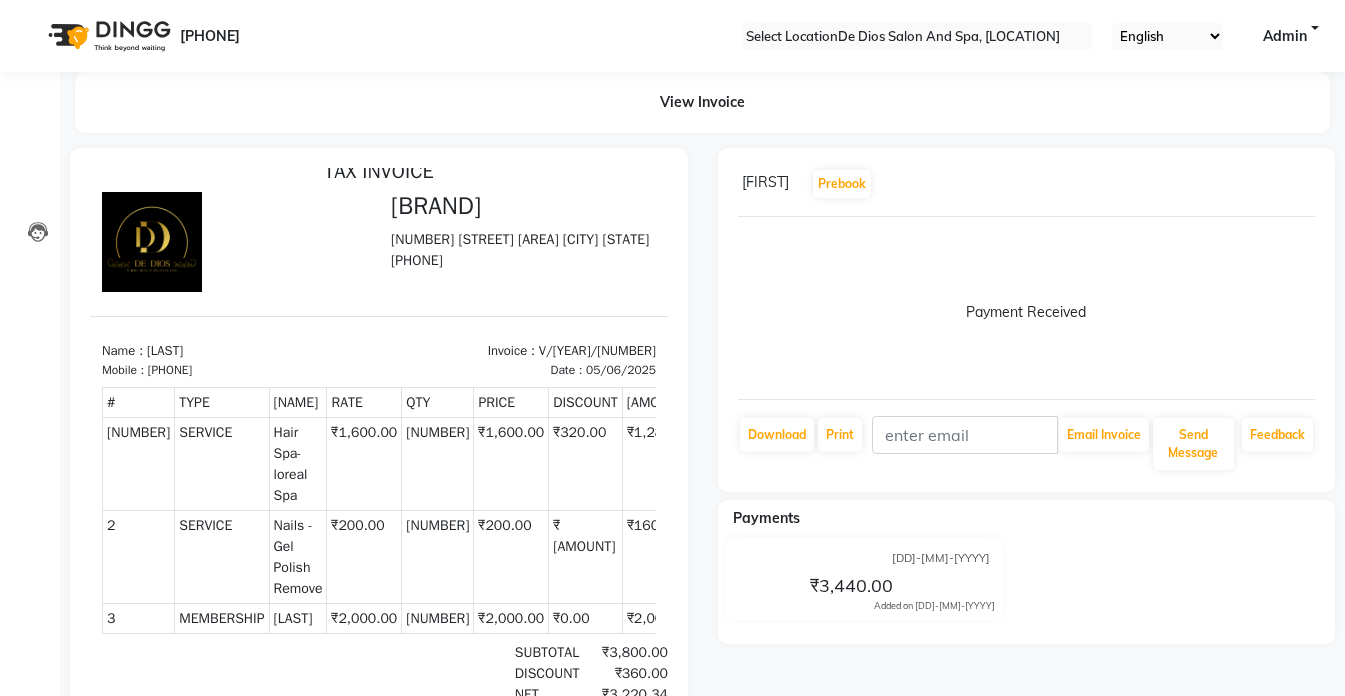 click at bounding box center (1315, 184) 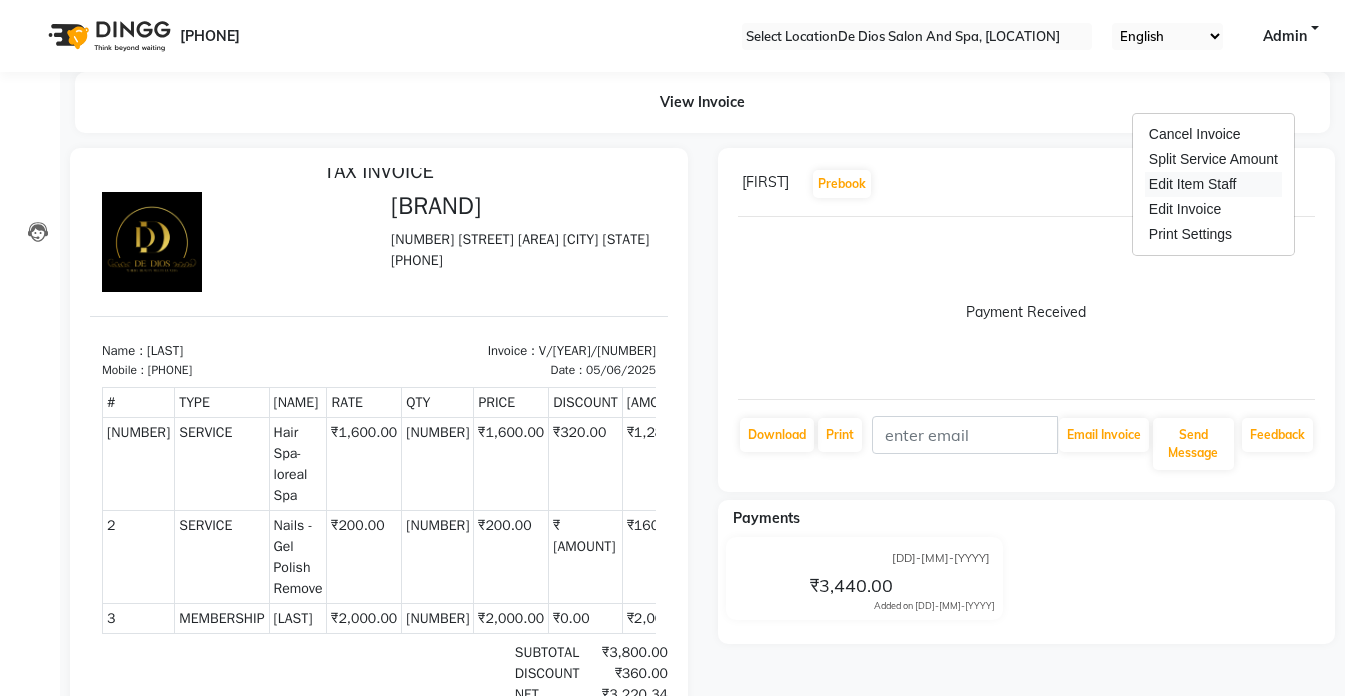 click on "Edit Item Staff" at bounding box center [1213, 184] 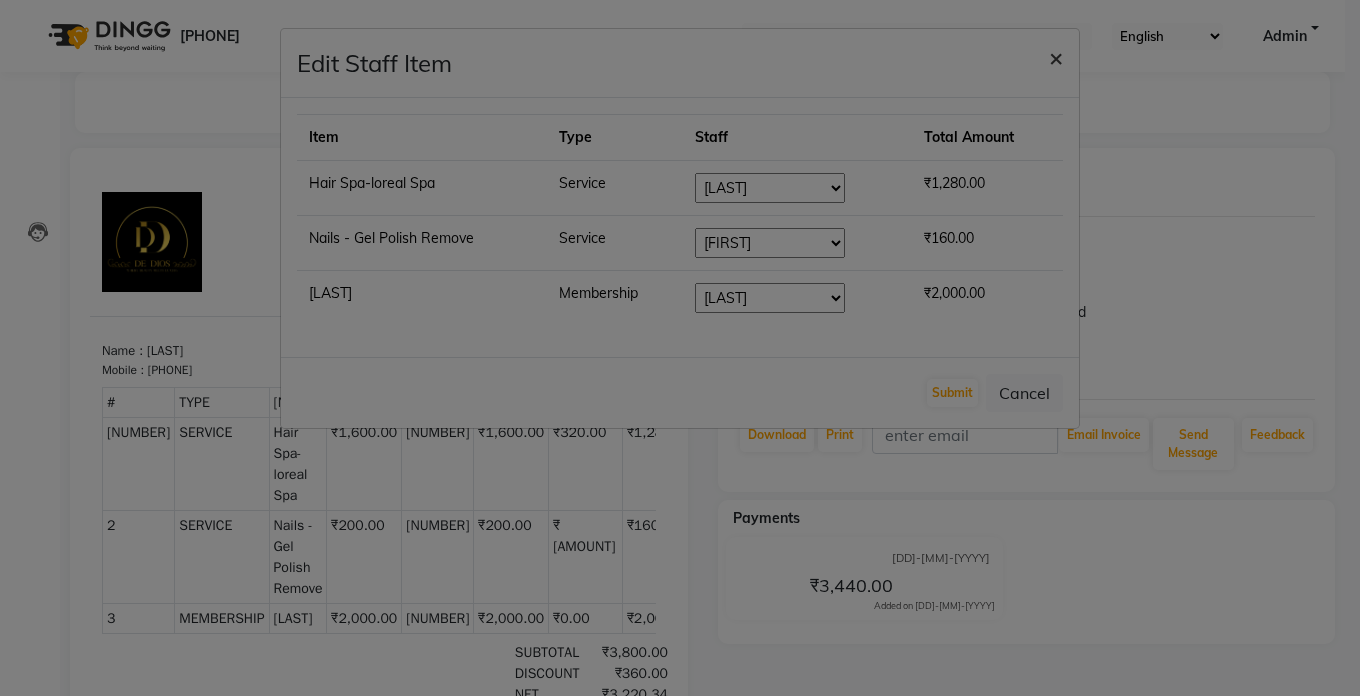 click on "×" at bounding box center (1056, 57) 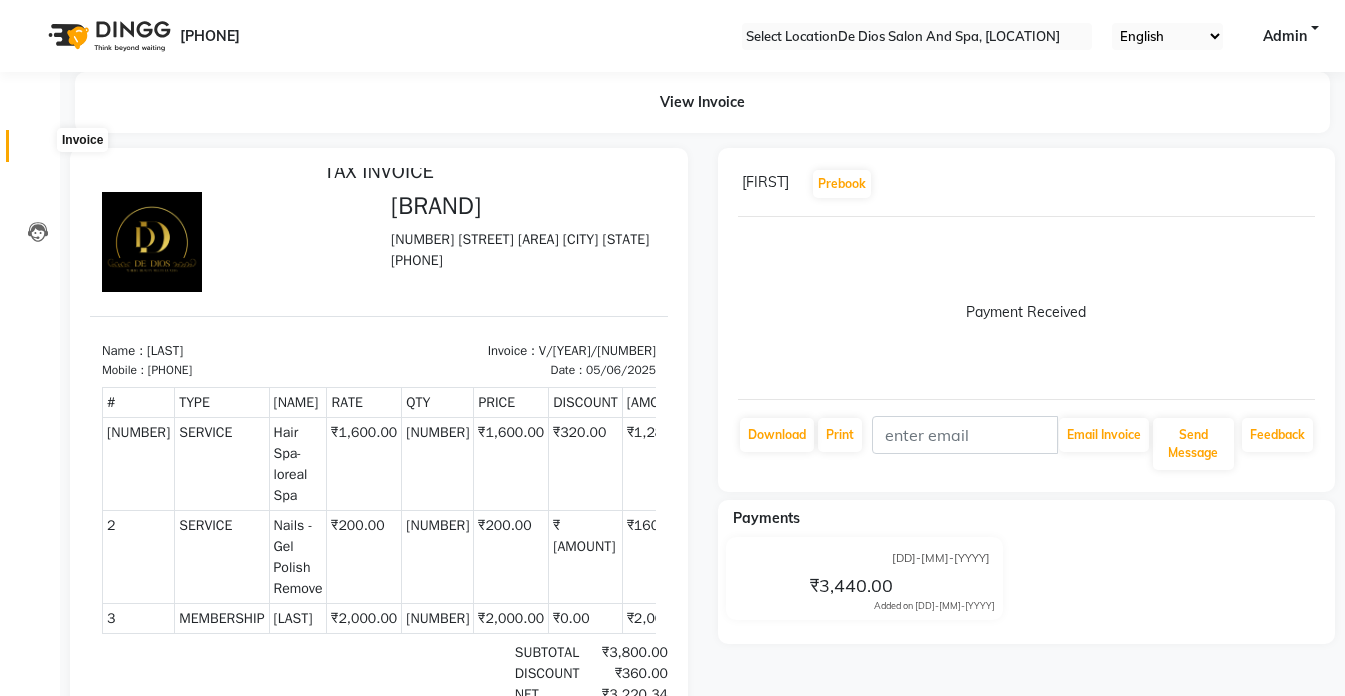 click at bounding box center [37, 151] 